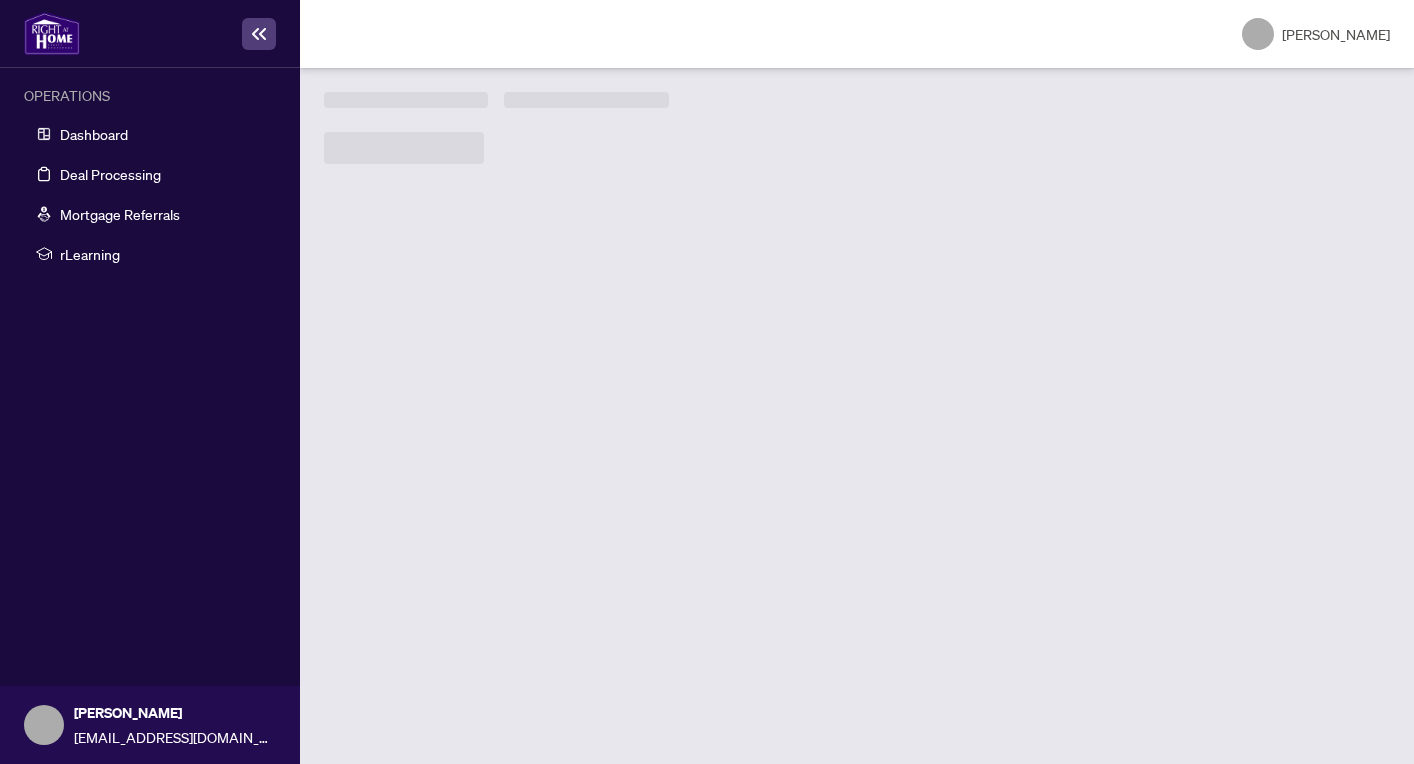 scroll, scrollTop: 0, scrollLeft: 0, axis: both 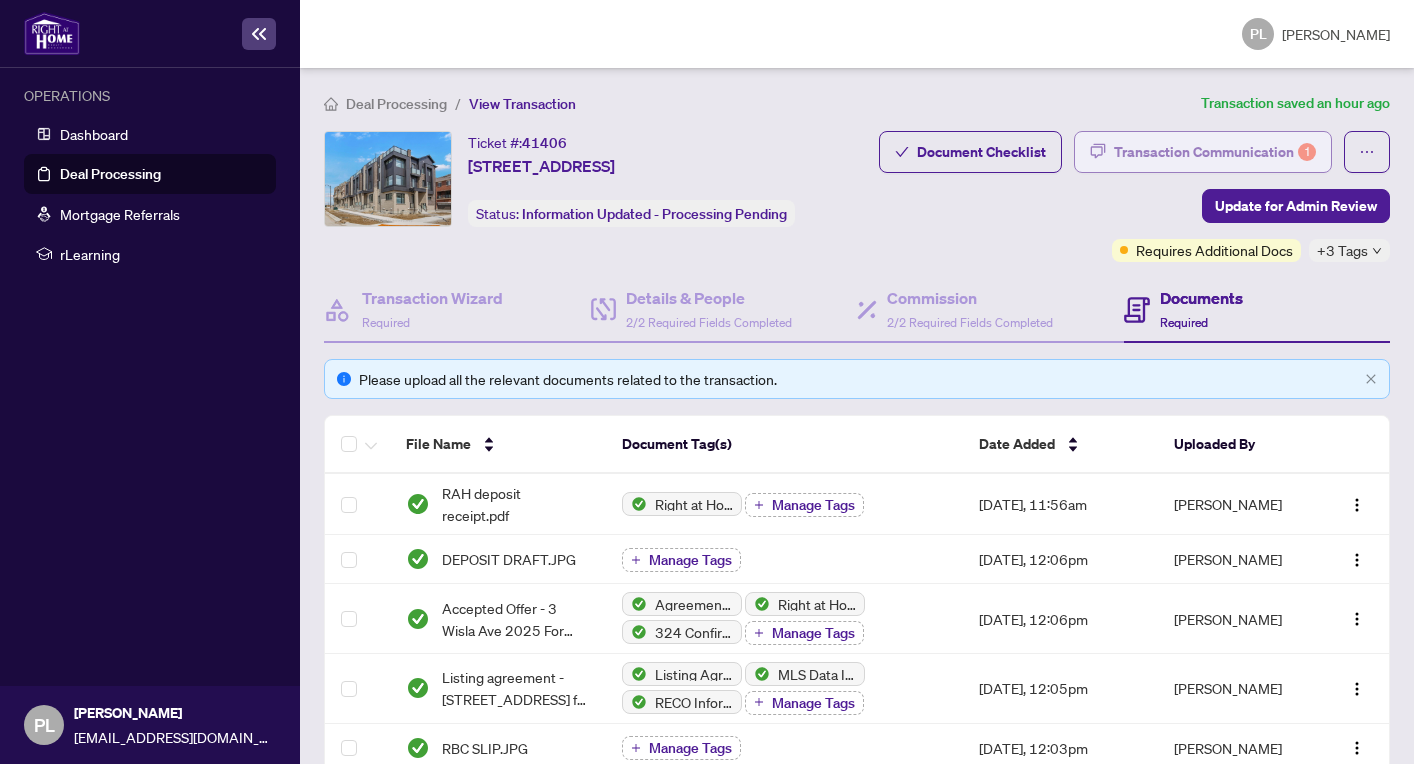 click on "Transaction Communication 1" at bounding box center (1215, 152) 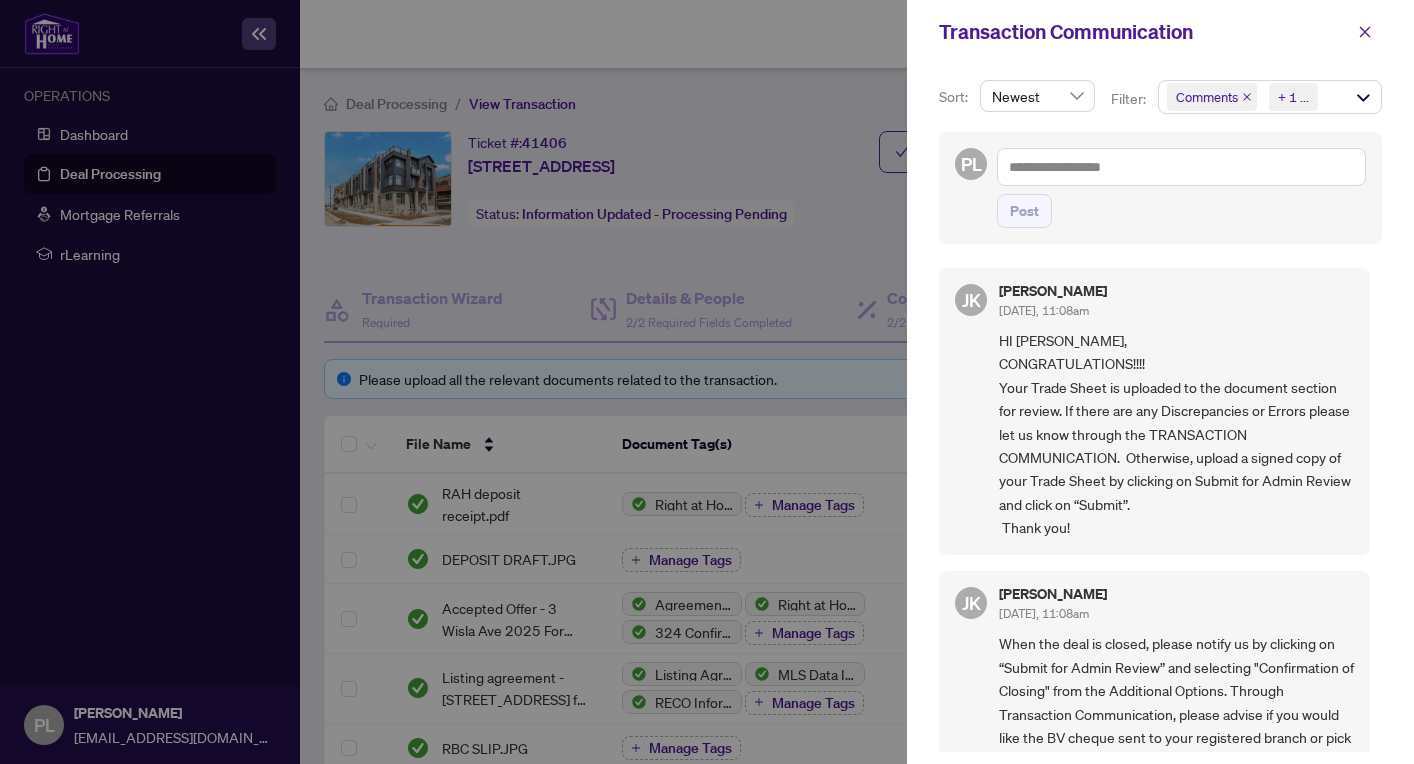 click at bounding box center [707, 382] 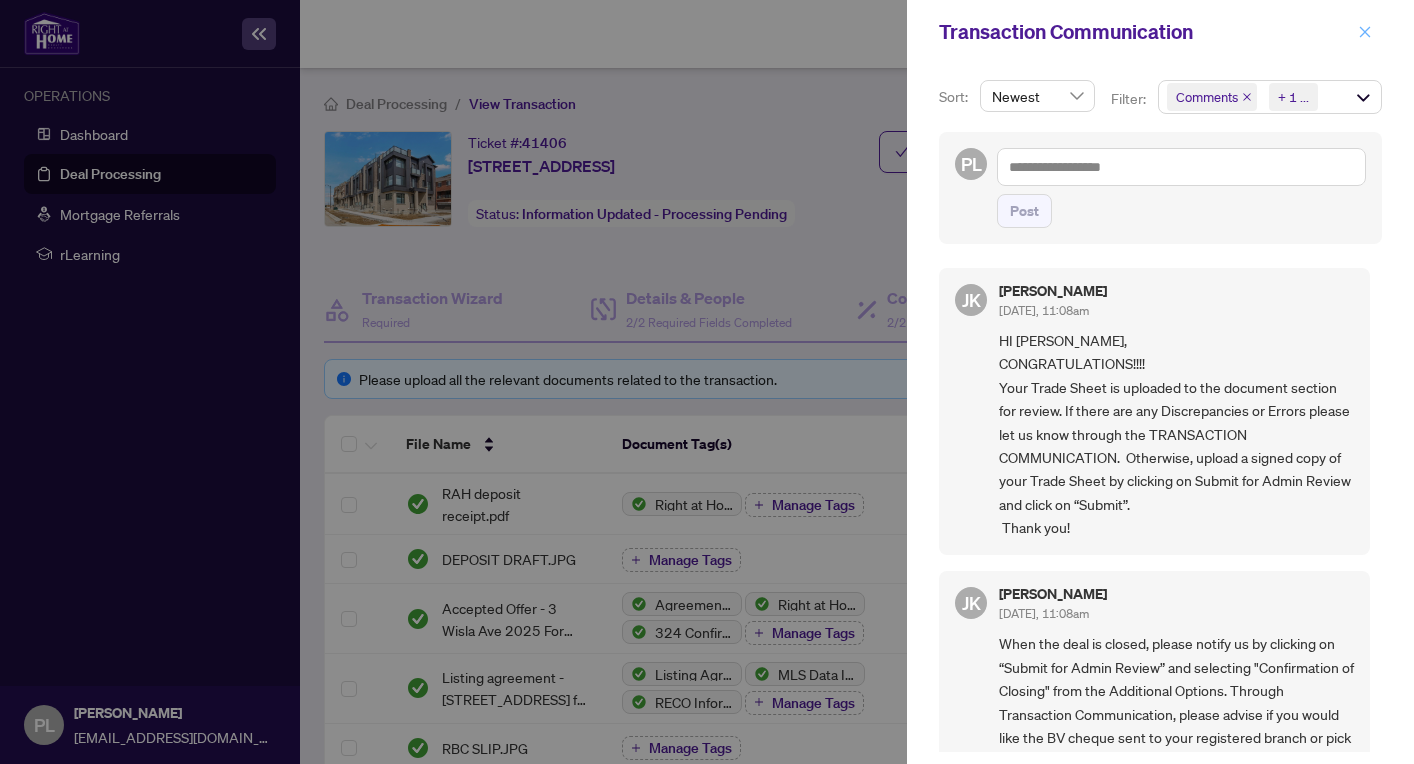 click 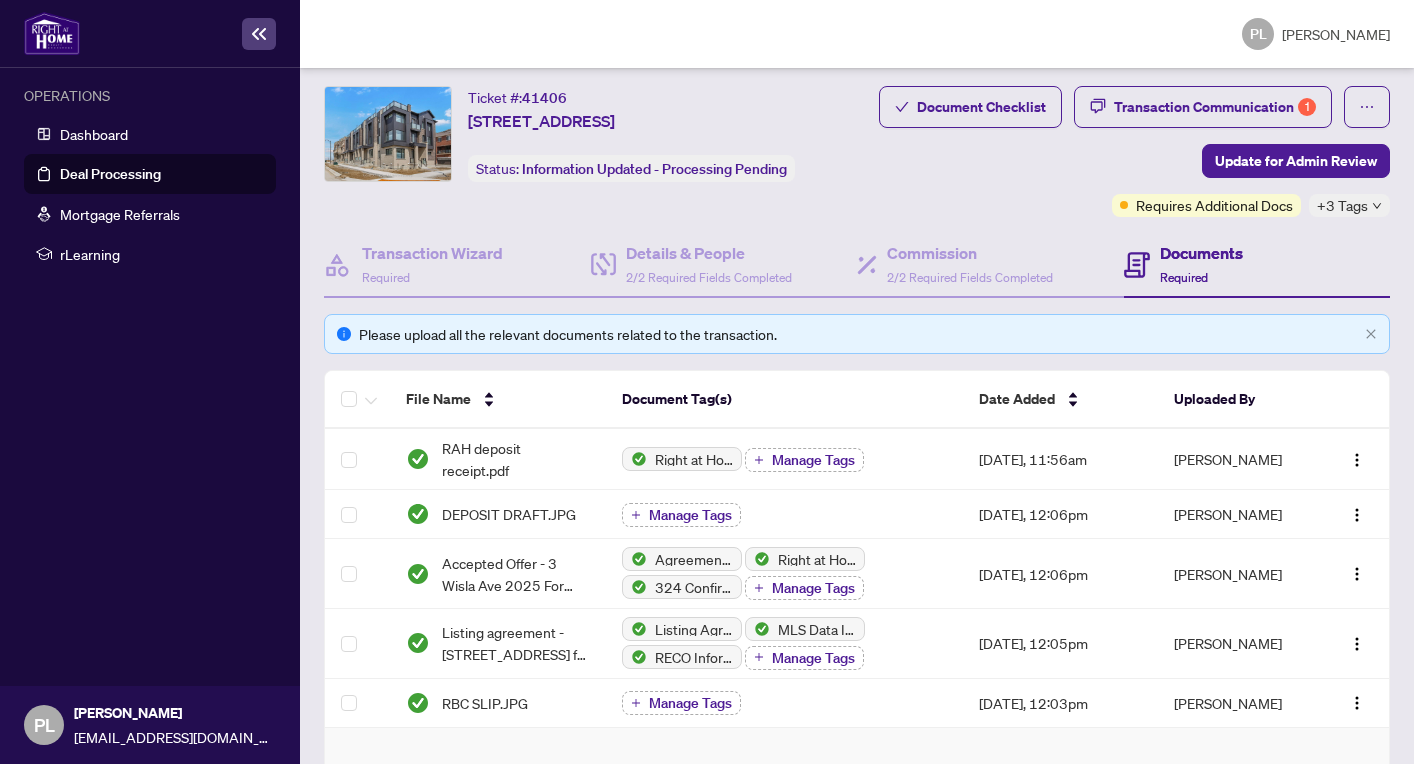 scroll, scrollTop: 0, scrollLeft: 0, axis: both 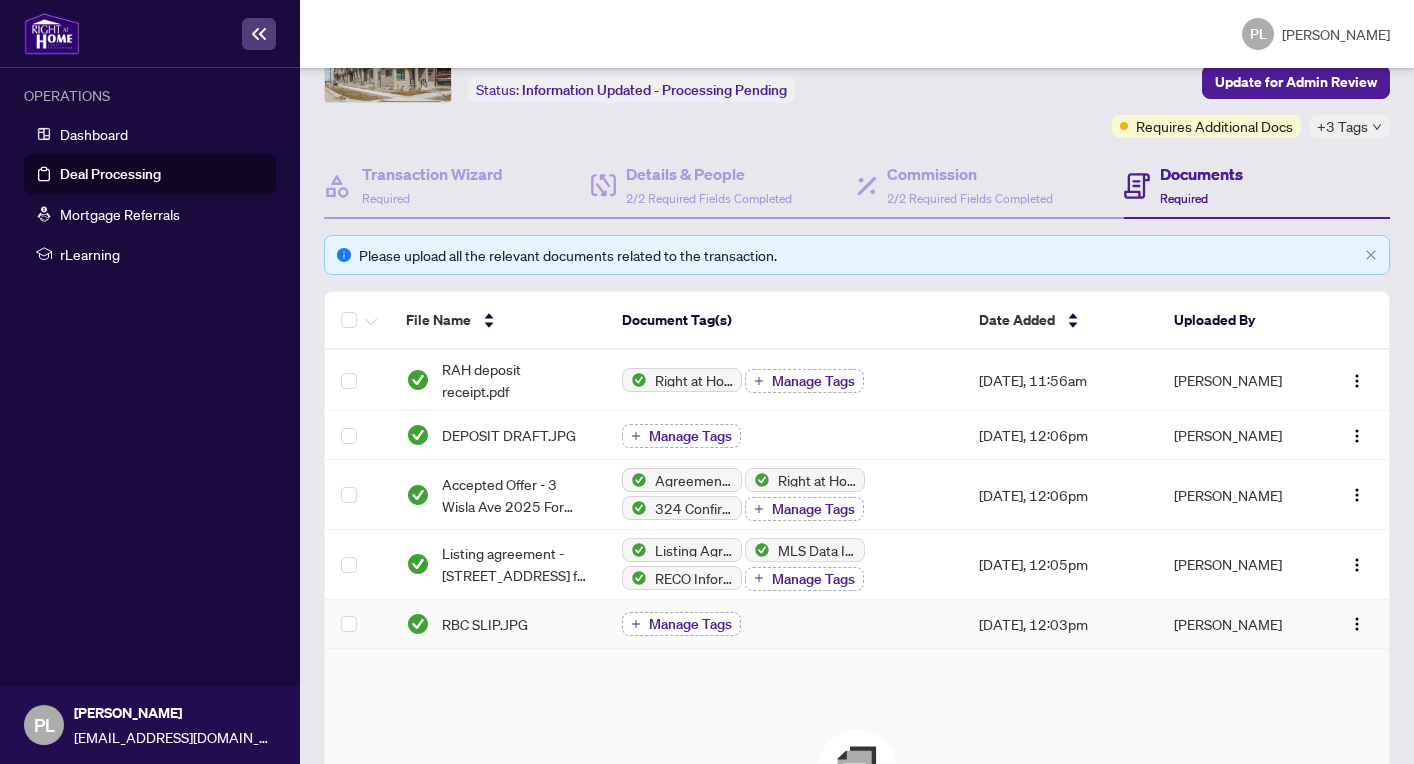 click on "Manage Tags" at bounding box center (690, 624) 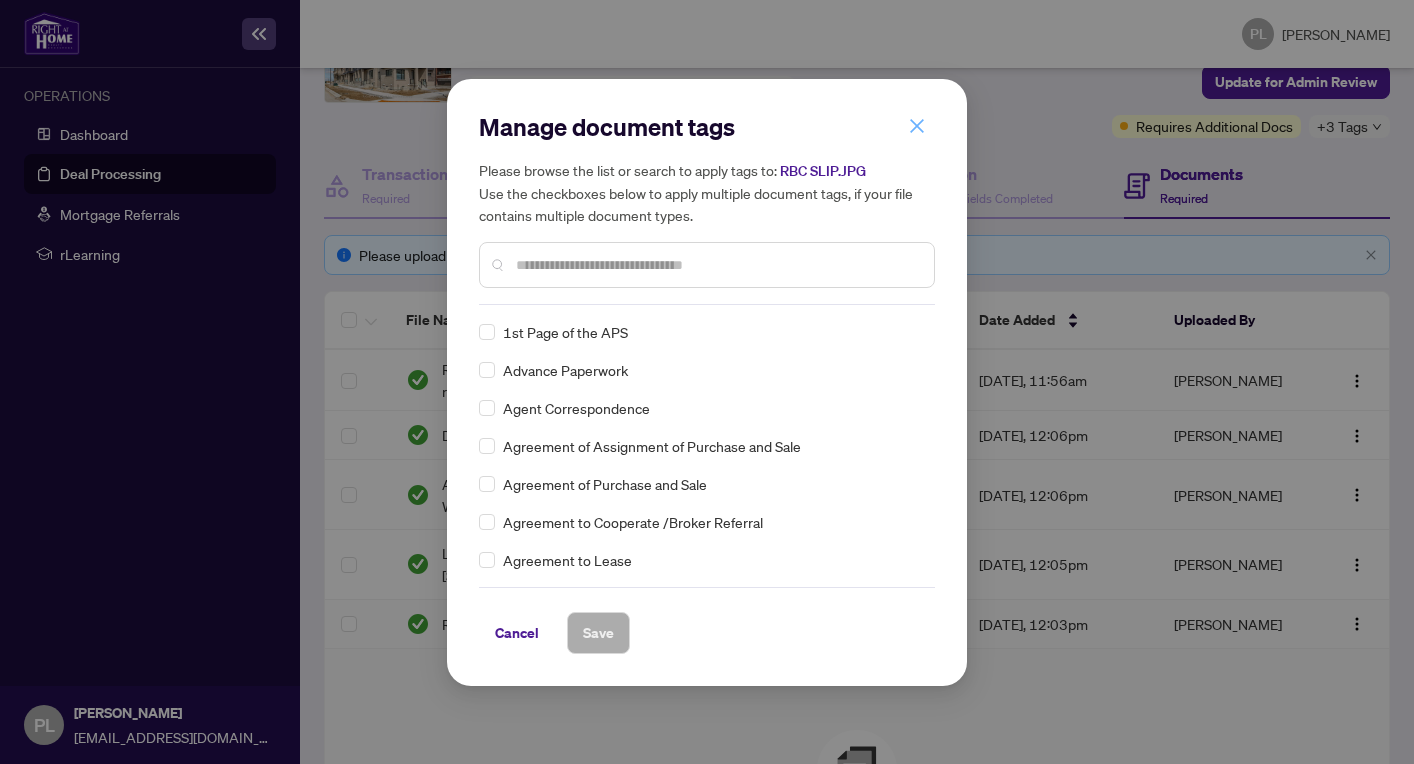 click 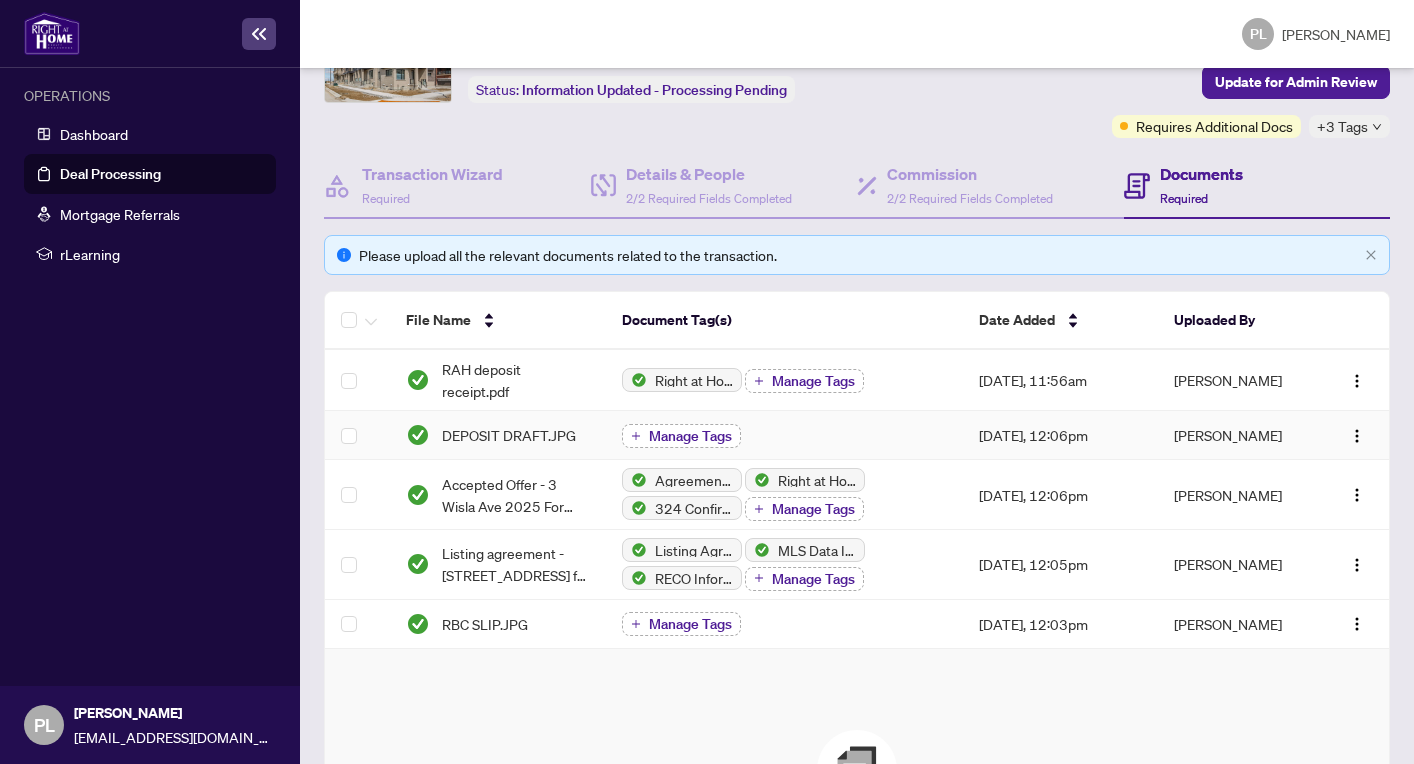 click on "Manage Tags" at bounding box center [690, 436] 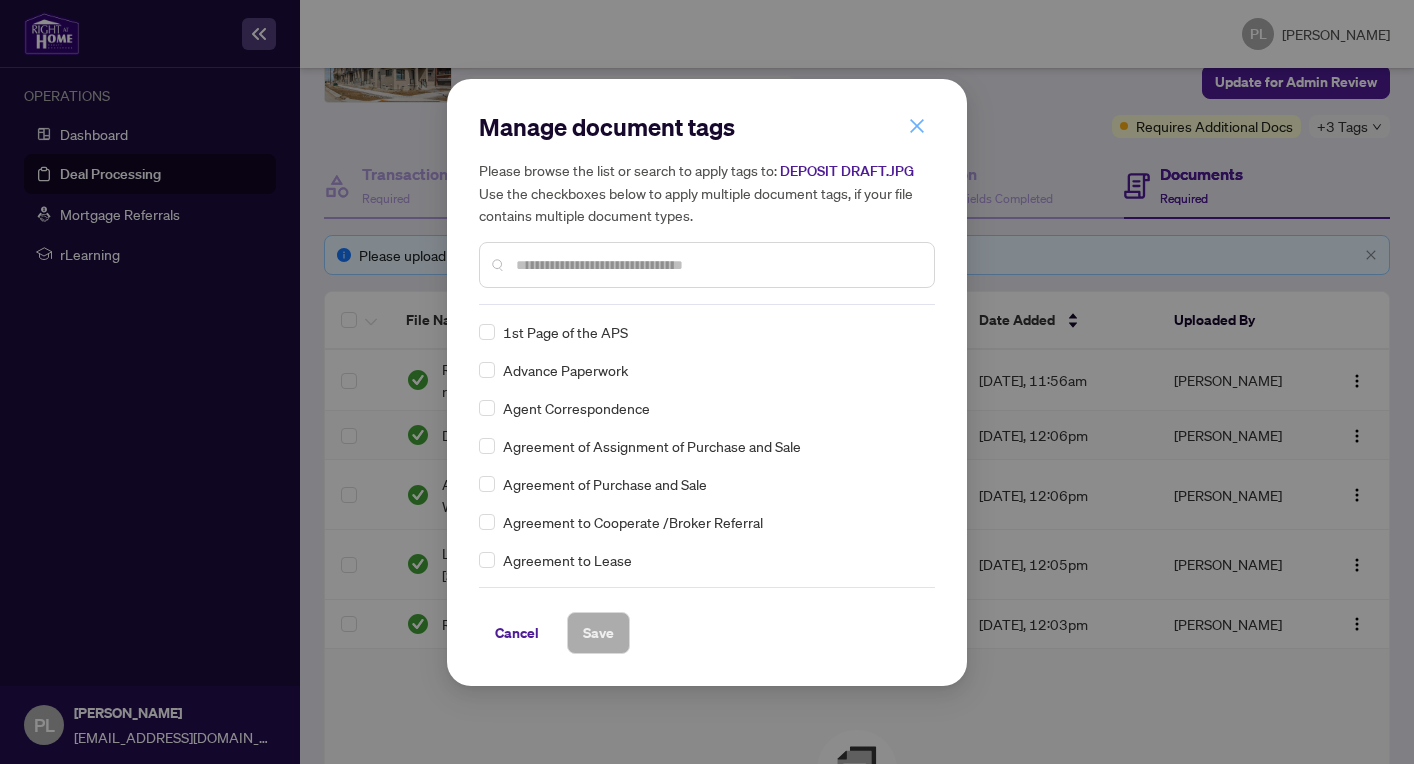 click 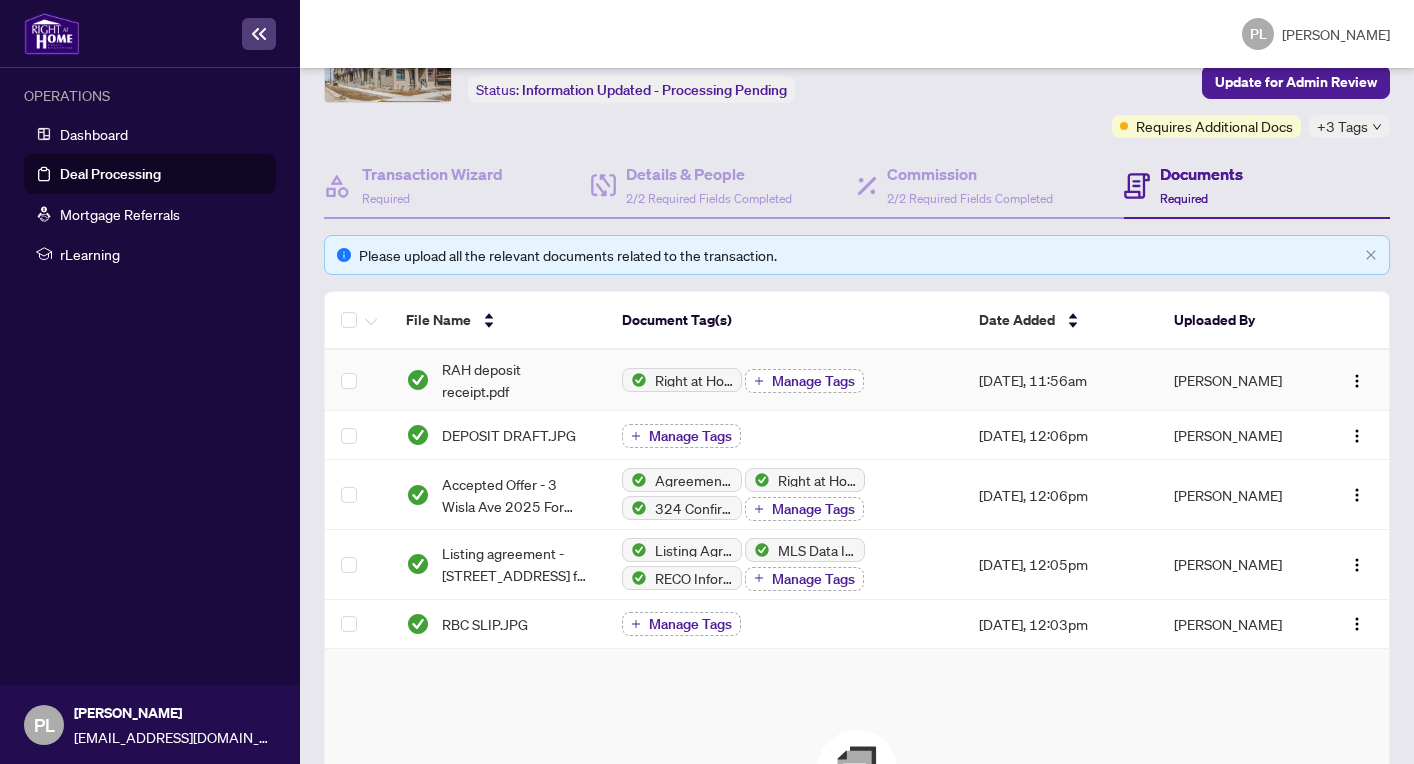 click on "Manage Tags" at bounding box center [813, 381] 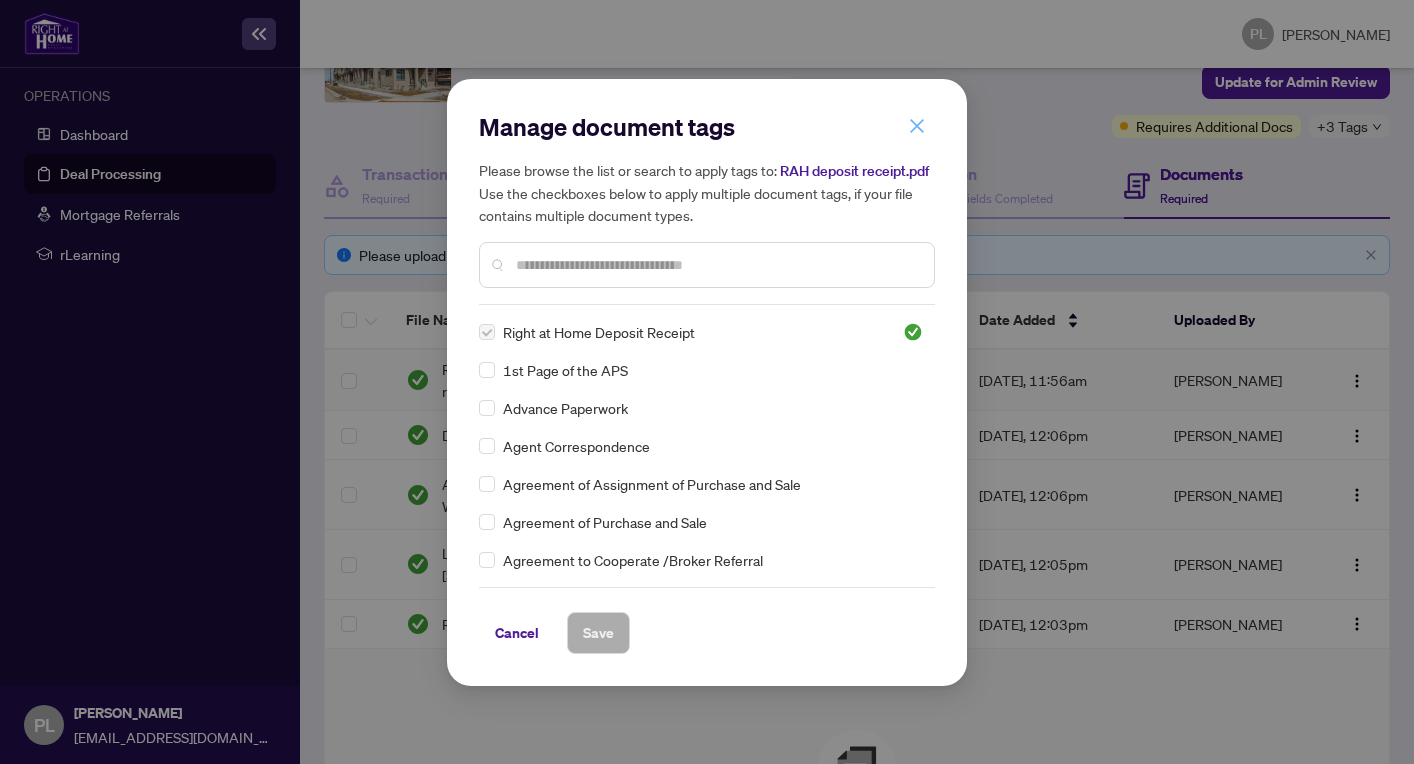 click 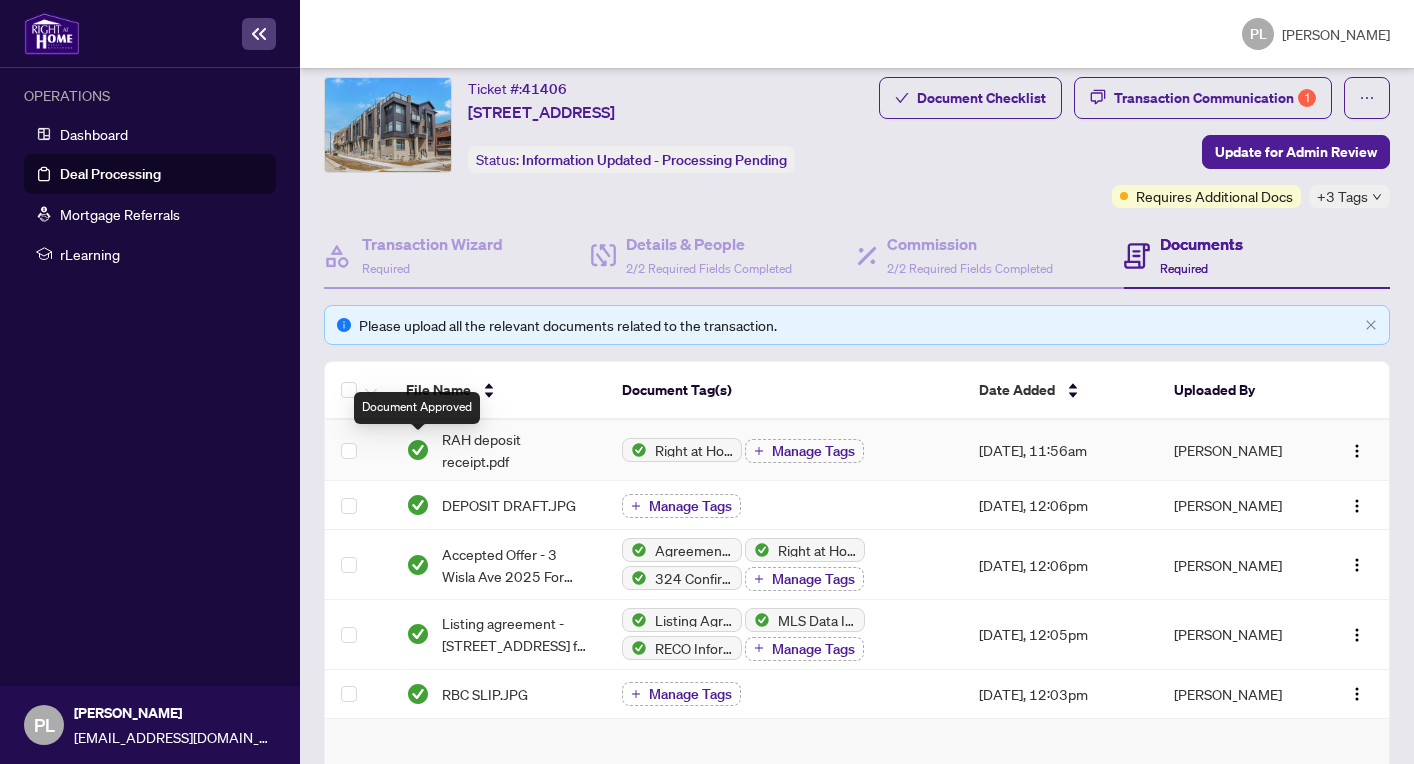 scroll, scrollTop: 55, scrollLeft: 0, axis: vertical 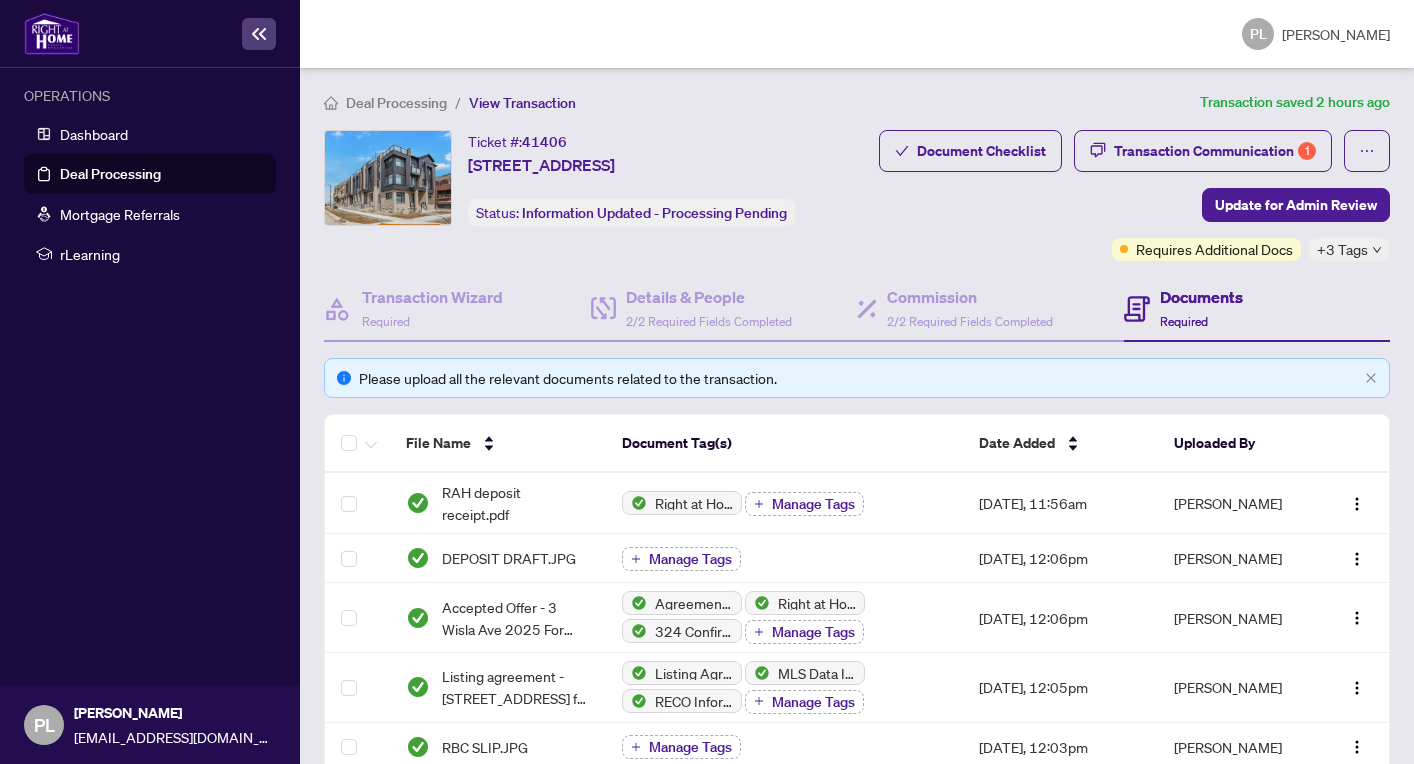 click on "Documents Required" at bounding box center (1183, 308) 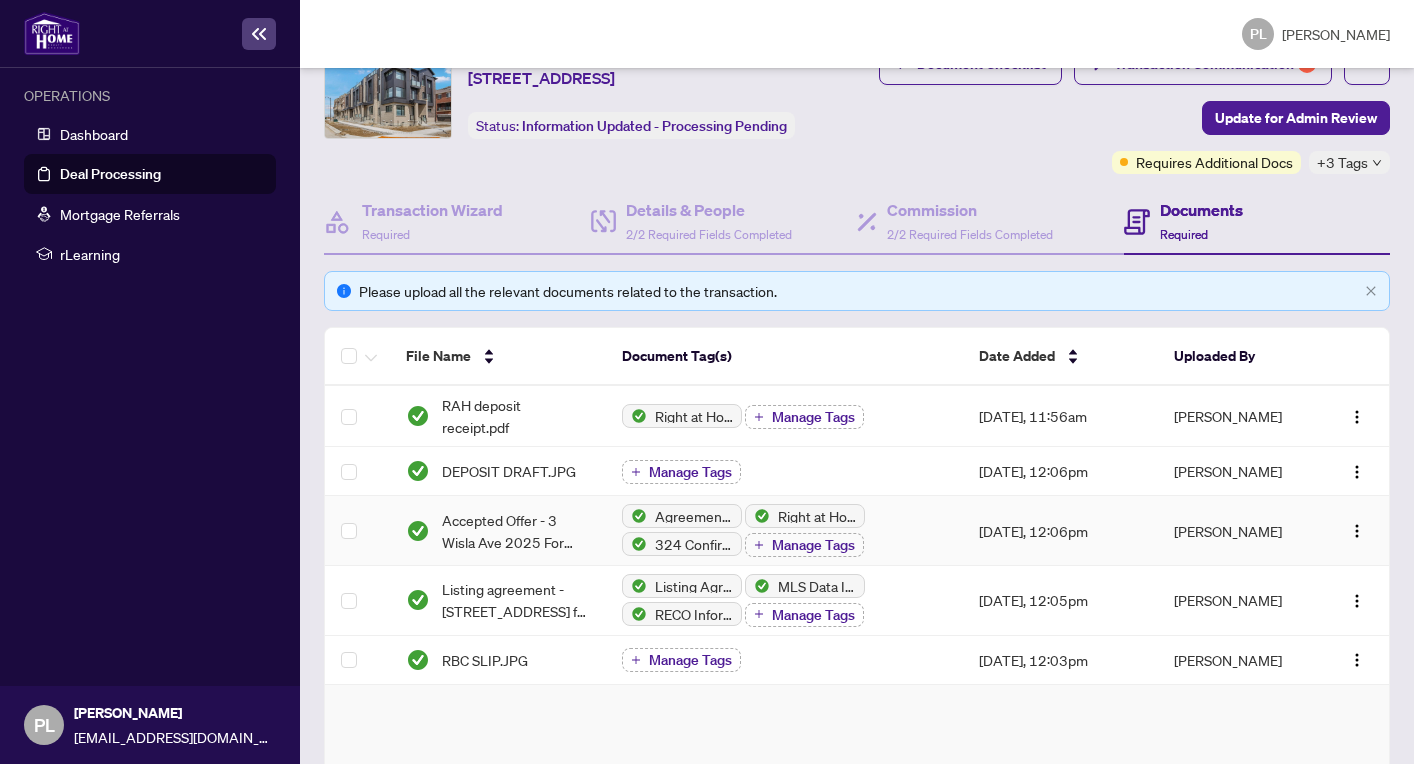 scroll, scrollTop: 93, scrollLeft: 0, axis: vertical 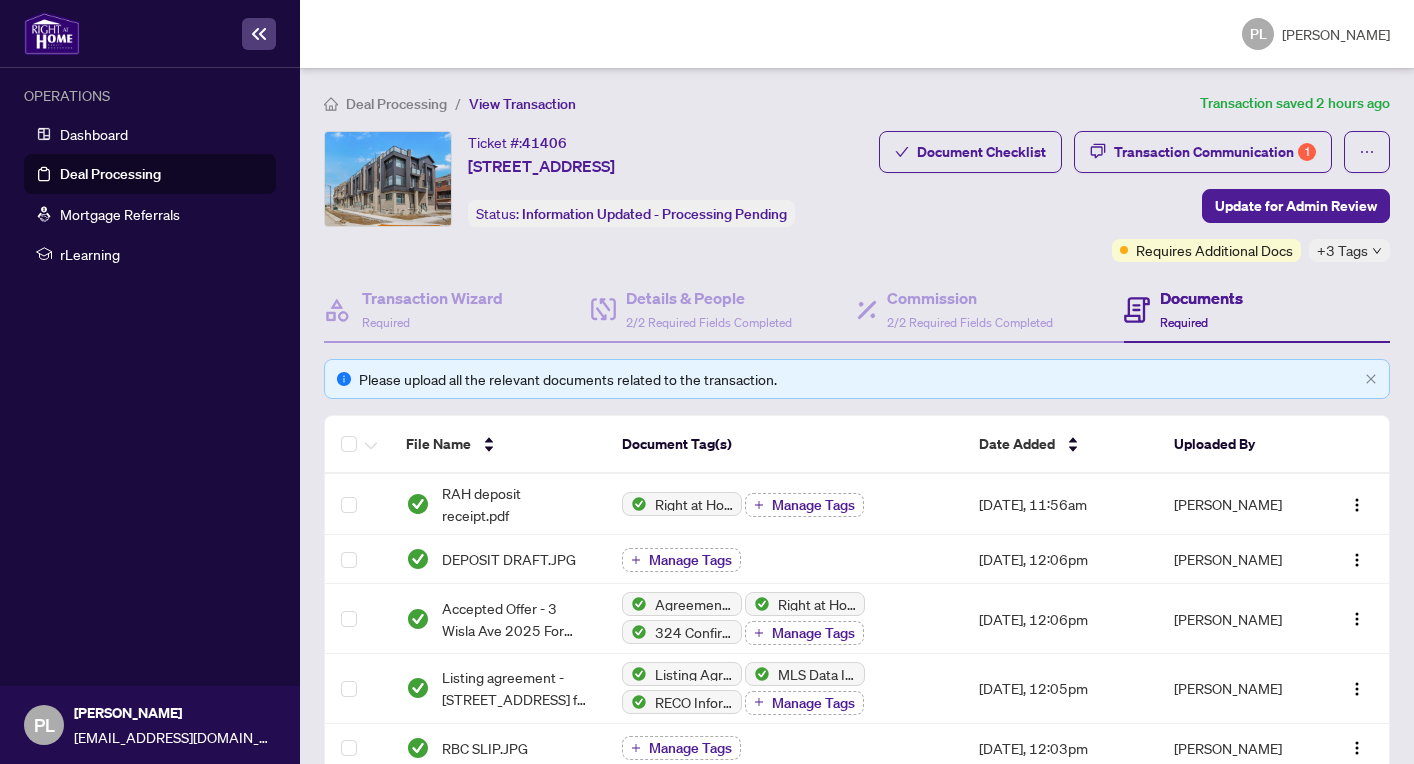 click on "[PERSON_NAME]" at bounding box center (1336, 34) 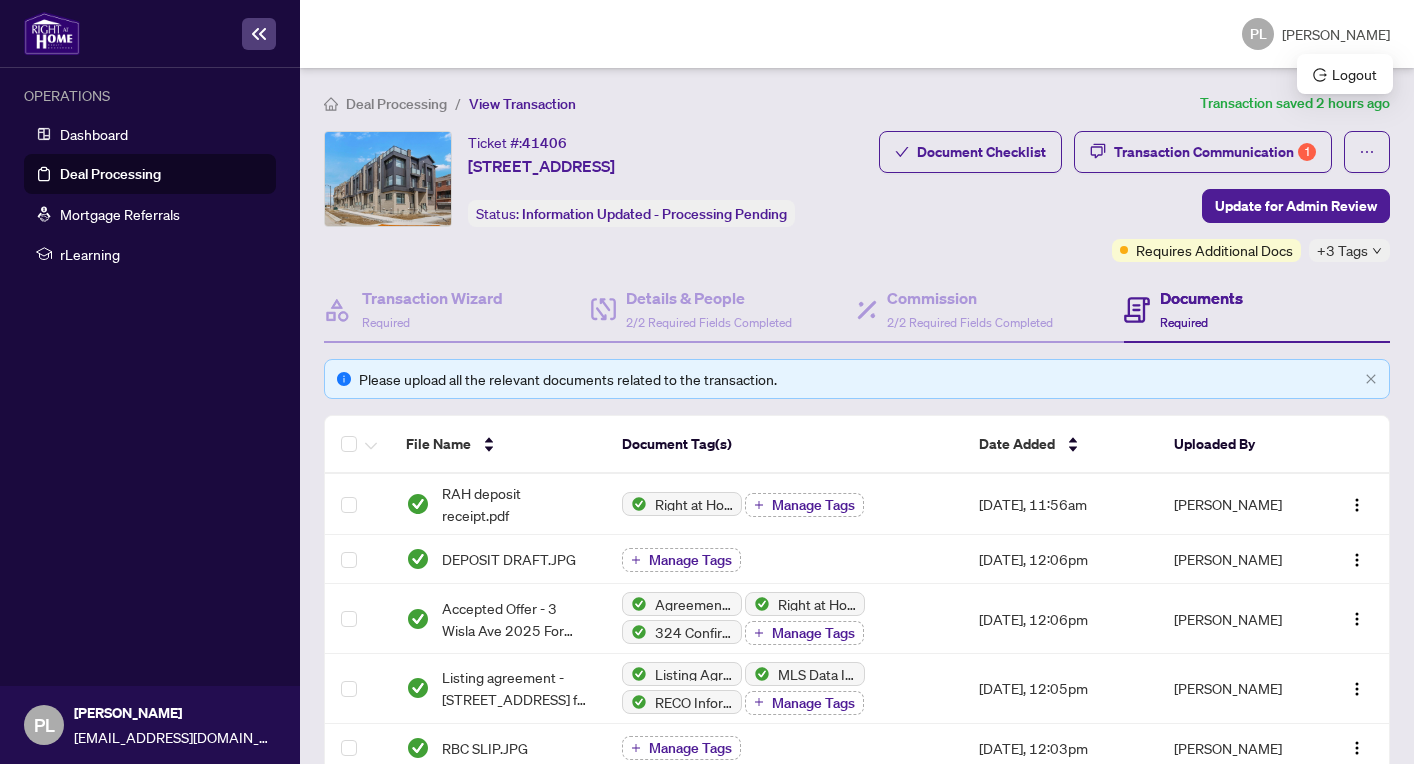 click on "[PERSON_NAME]" at bounding box center [1336, 34] 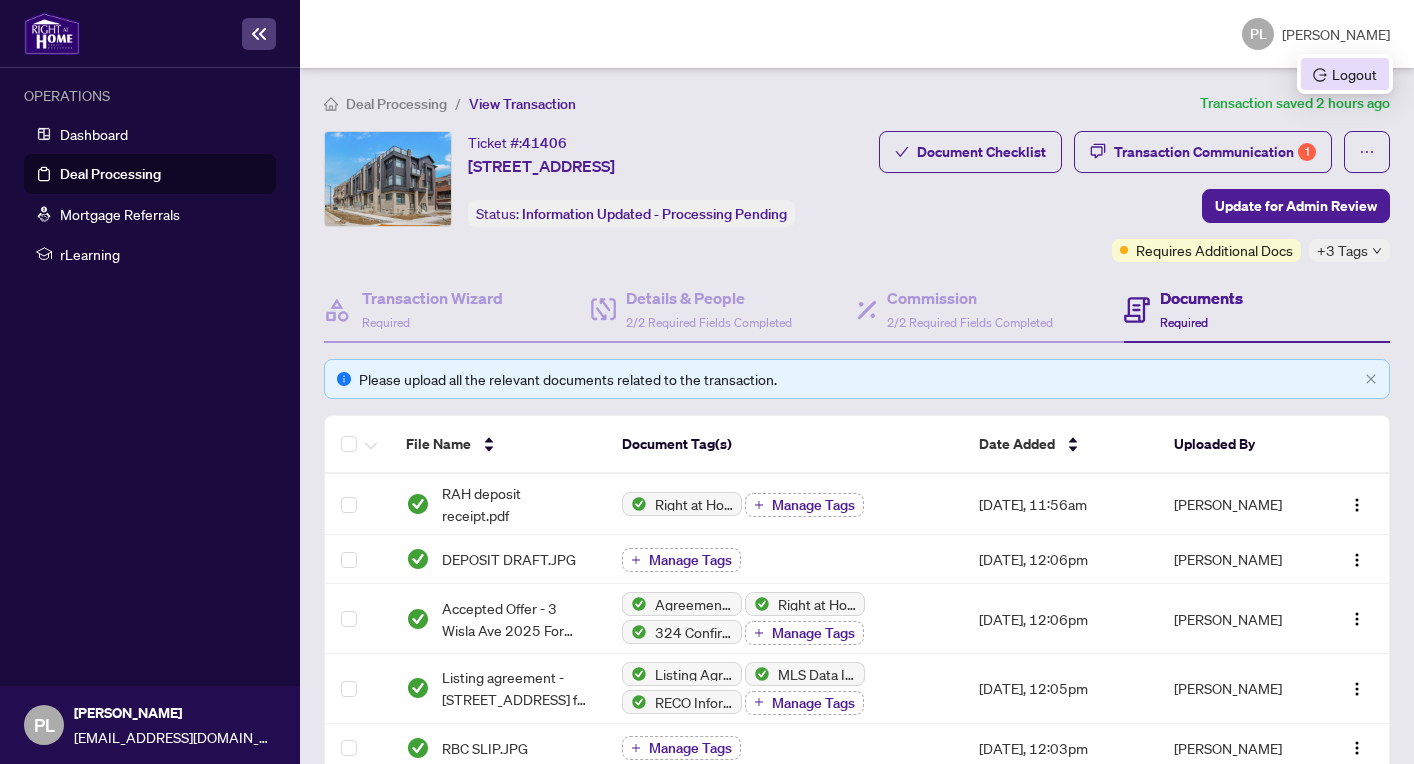 click on "Logout" at bounding box center [1345, 74] 